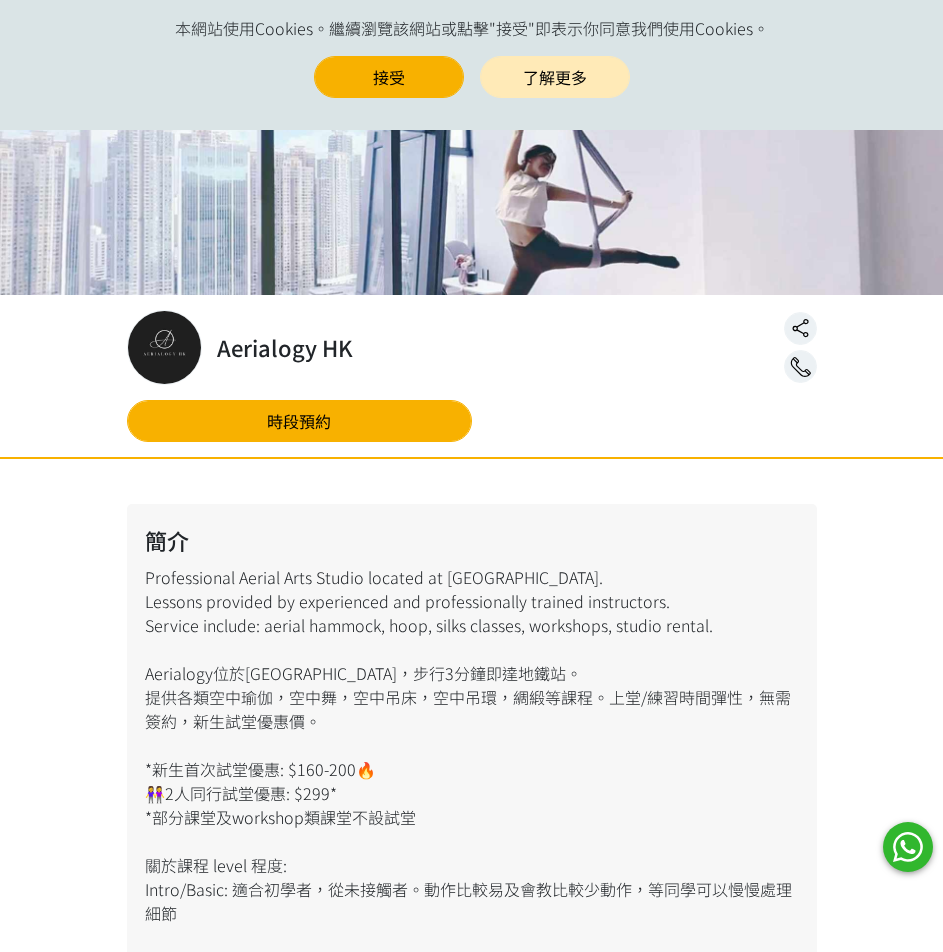 scroll, scrollTop: 0, scrollLeft: 0, axis: both 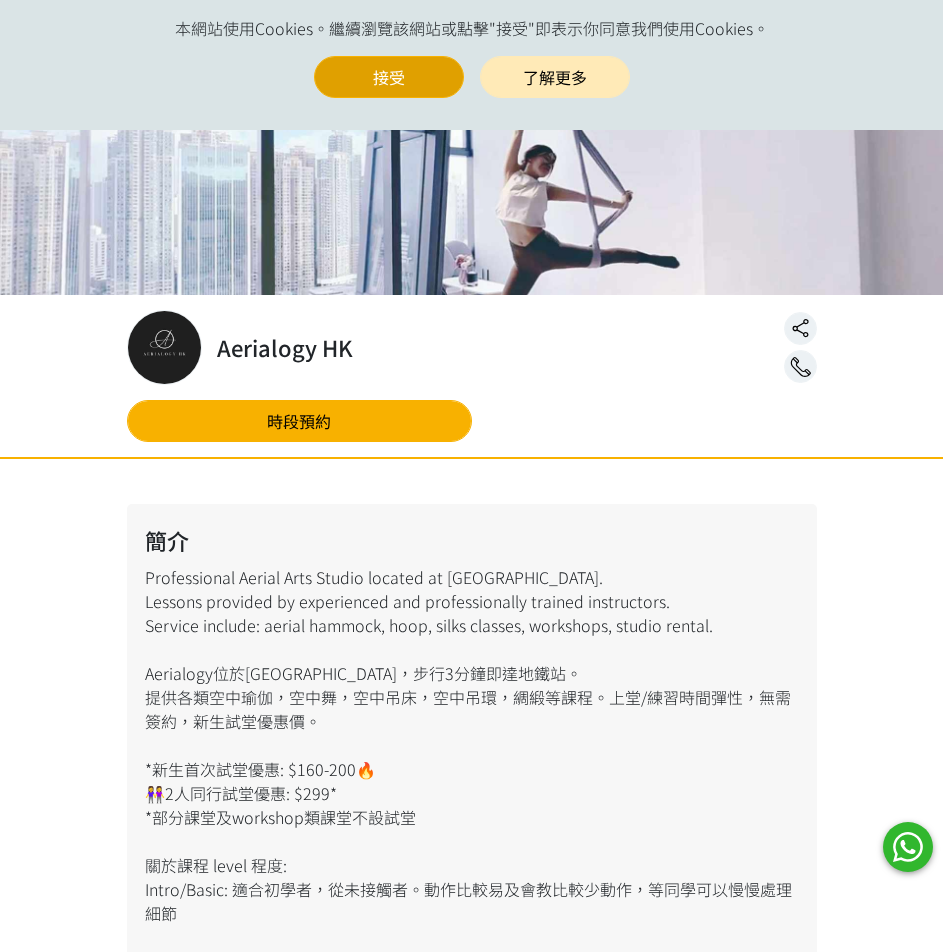 click on "接受" at bounding box center [389, 77] 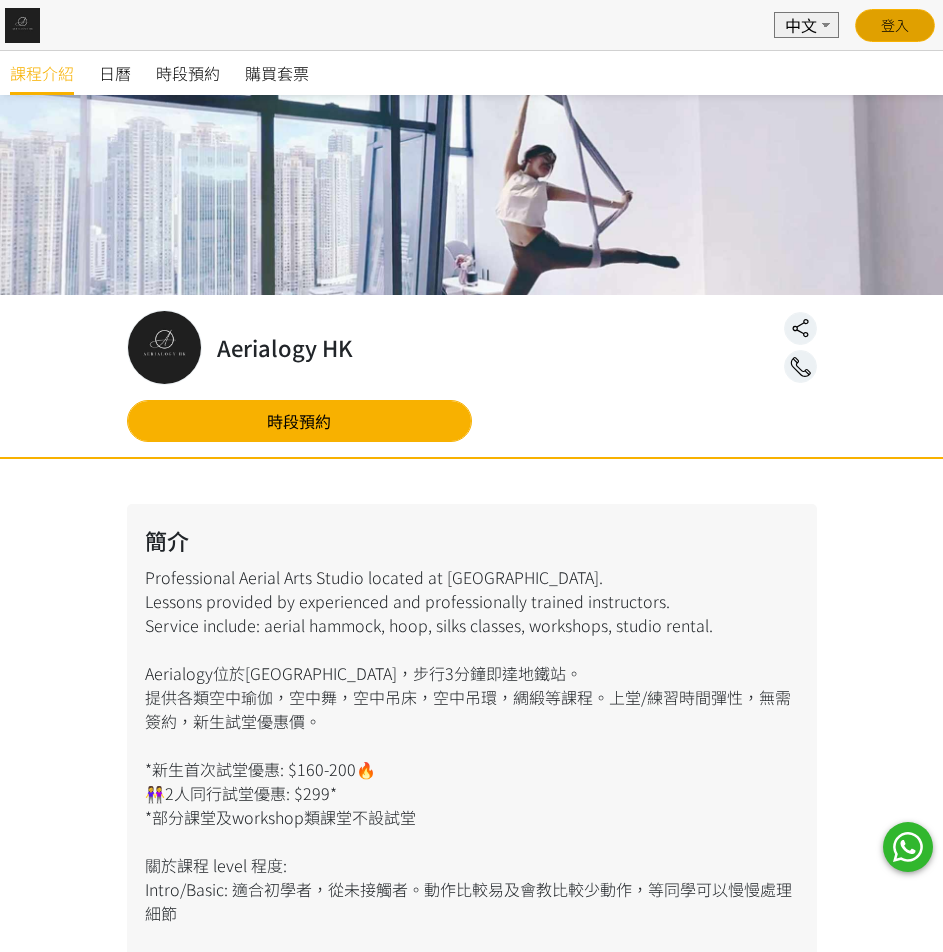 click on "登入" at bounding box center [895, 25] 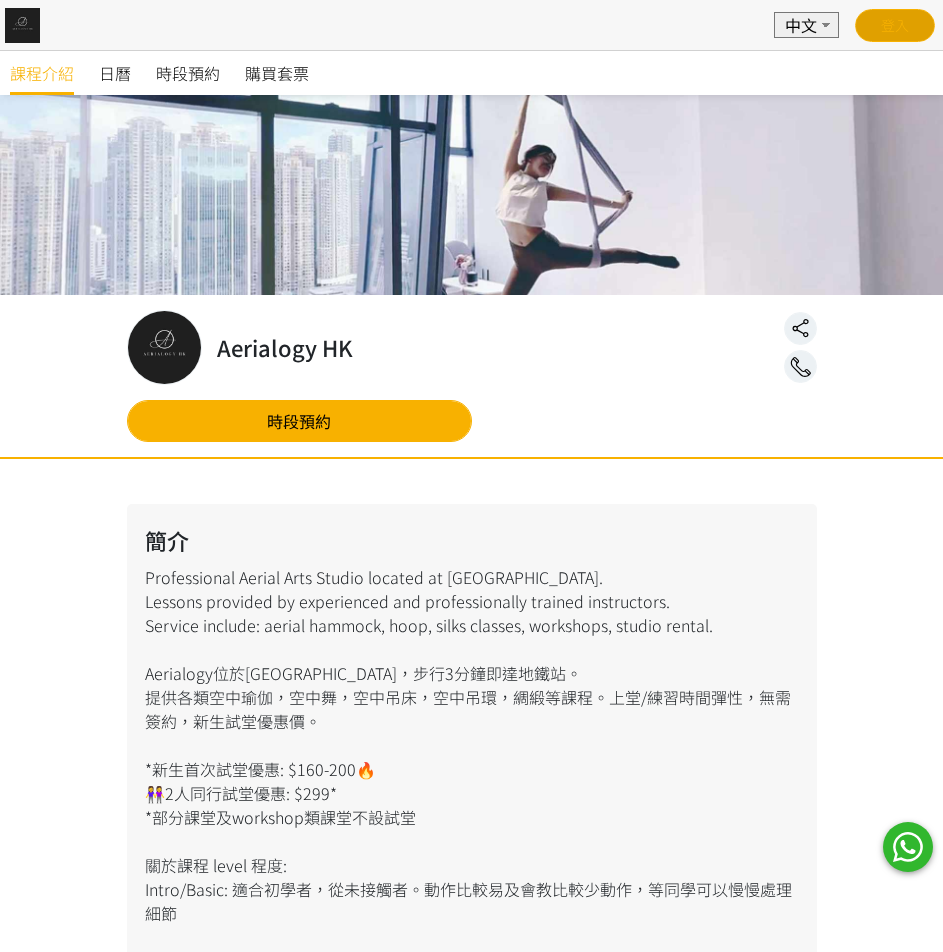 click on "登入" at bounding box center (895, 25) 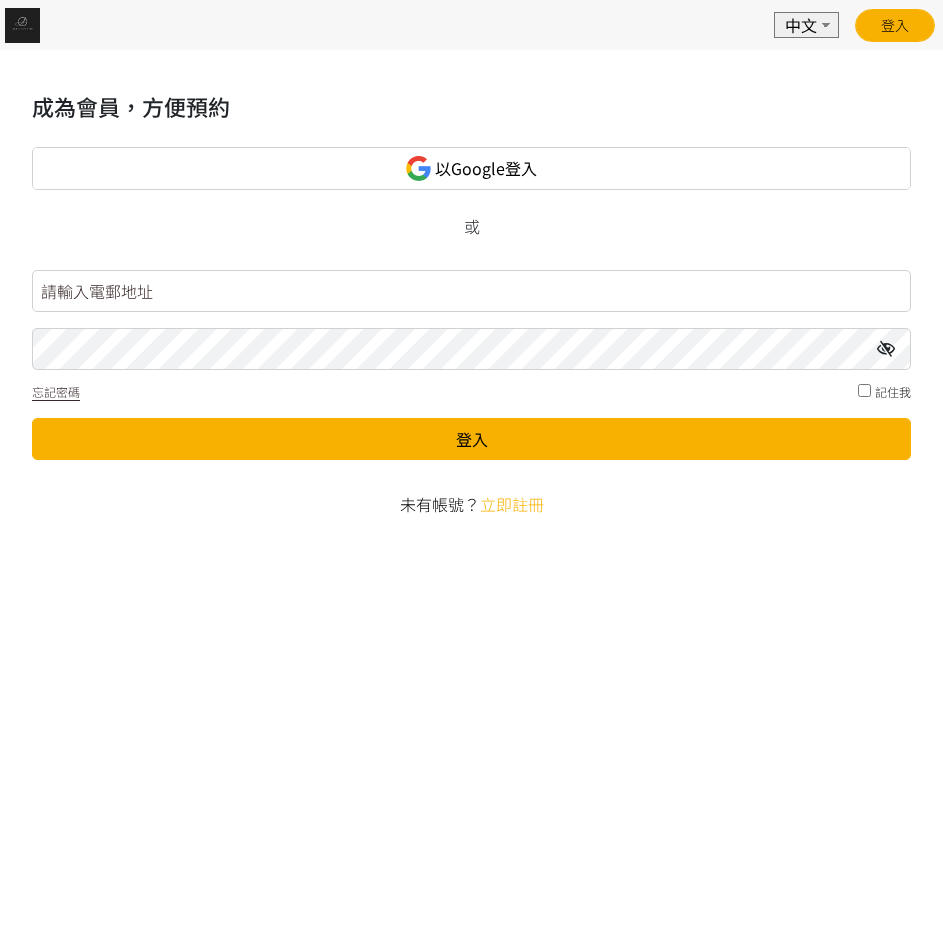 click on "以Google登入" at bounding box center (486, 168) 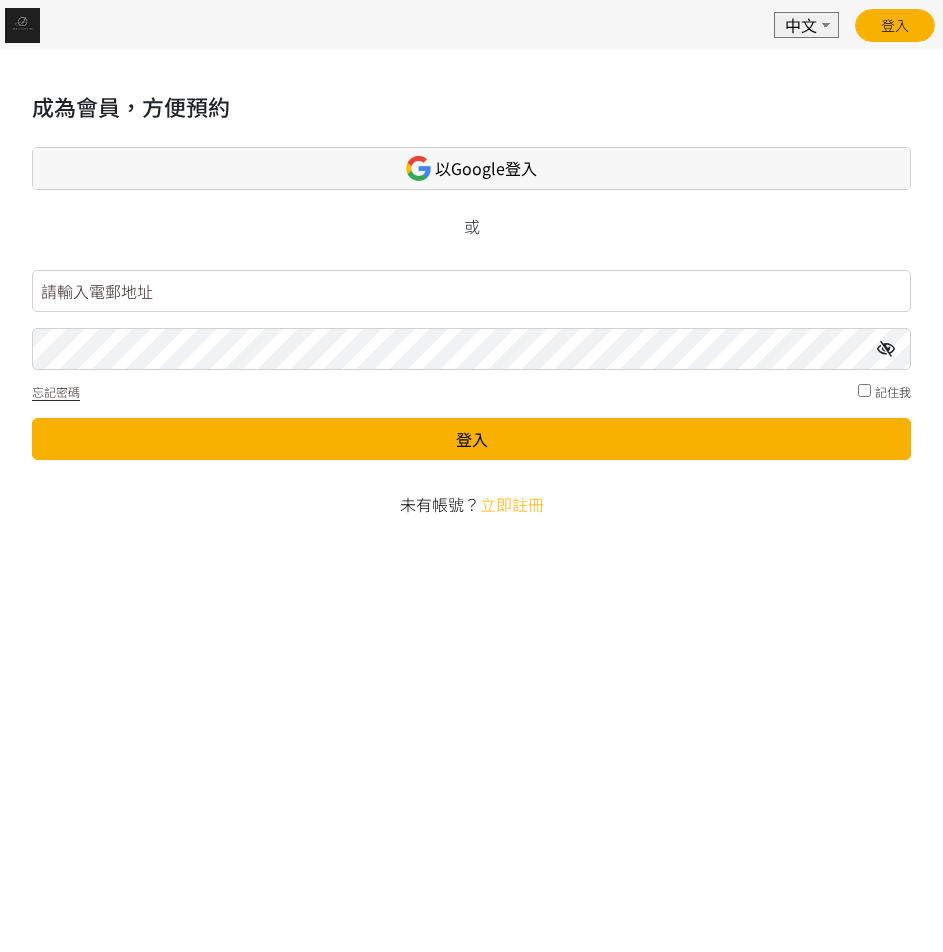 scroll, scrollTop: 0, scrollLeft: 0, axis: both 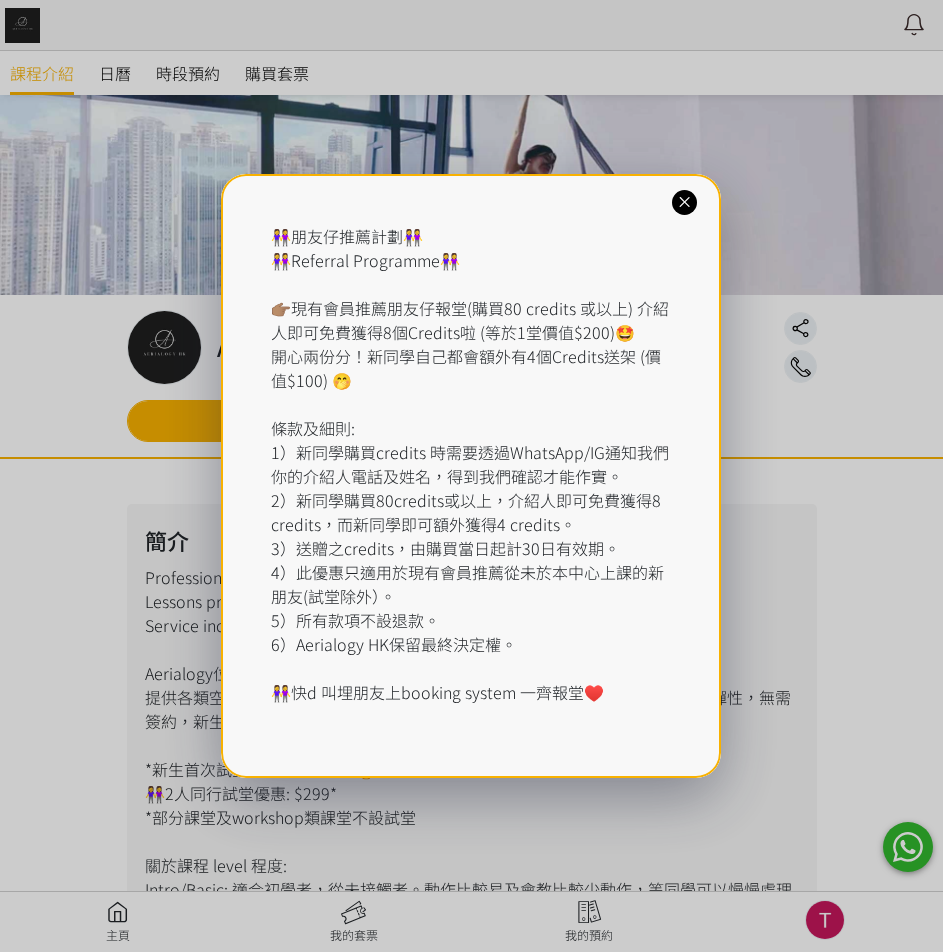 click at bounding box center [684, 202] 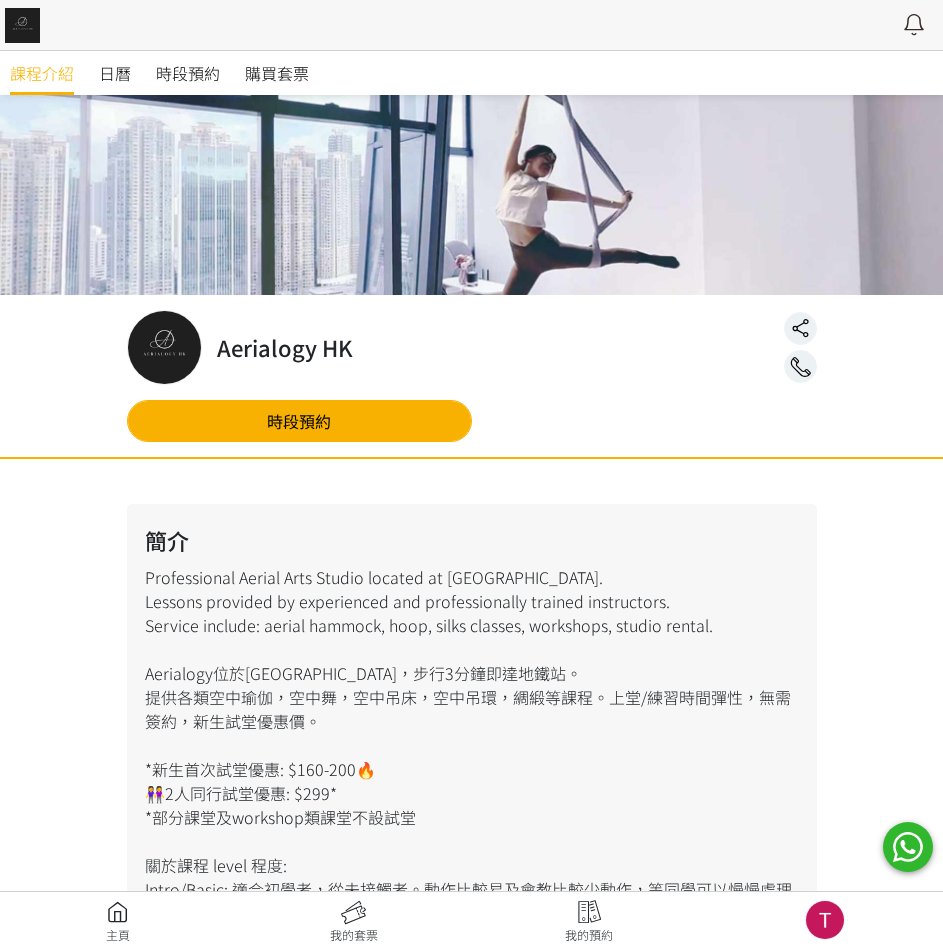 click at bounding box center [590, 922] 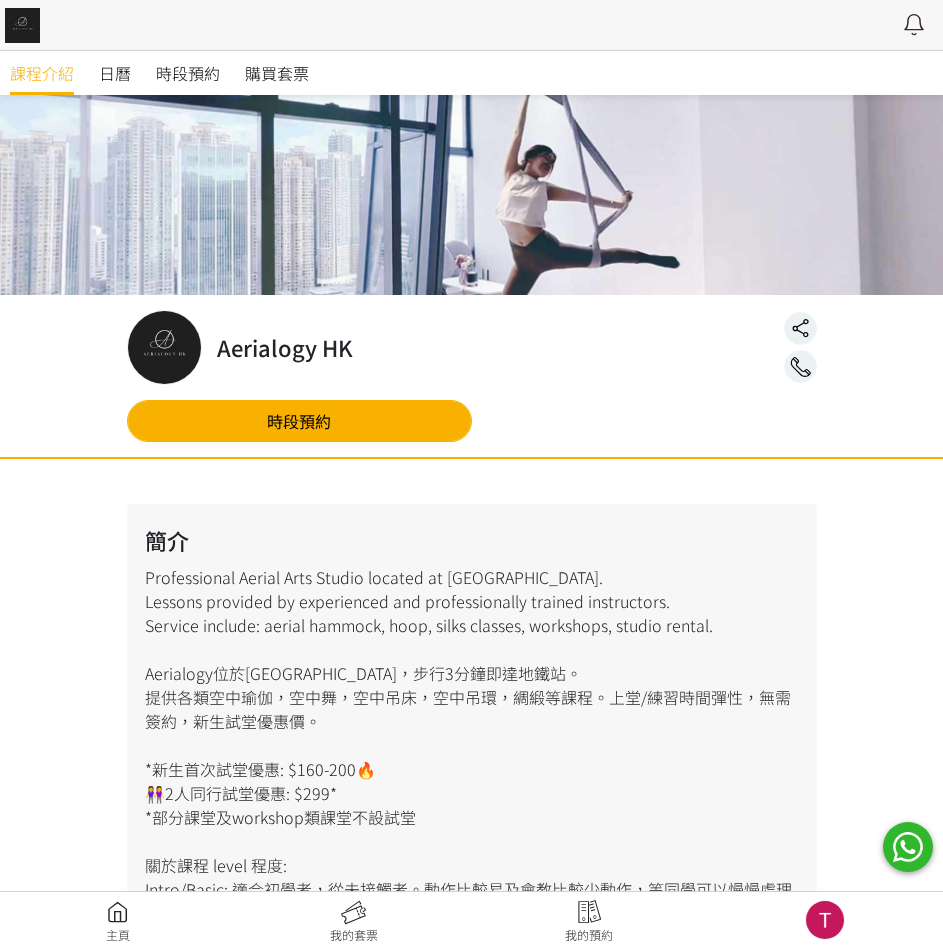 click at bounding box center (590, 922) 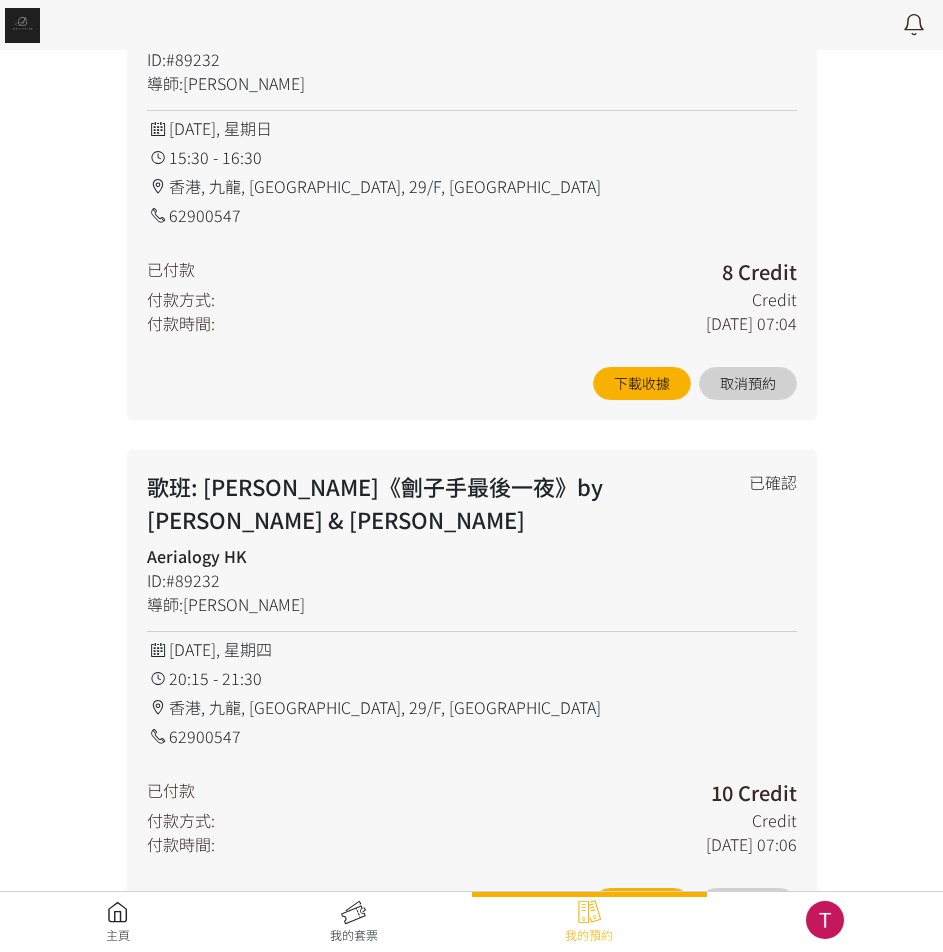 scroll, scrollTop: 1000, scrollLeft: 0, axis: vertical 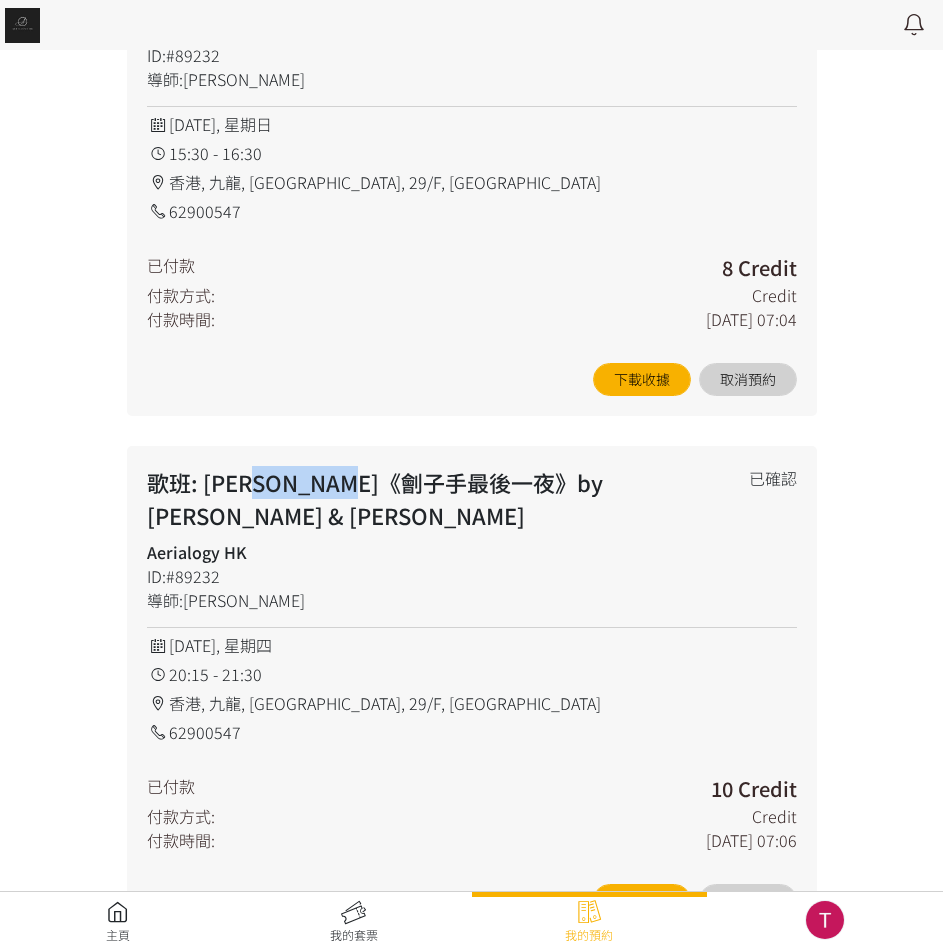 drag, startPoint x: 291, startPoint y: 452, endPoint x: 441, endPoint y: 444, distance: 150.21318 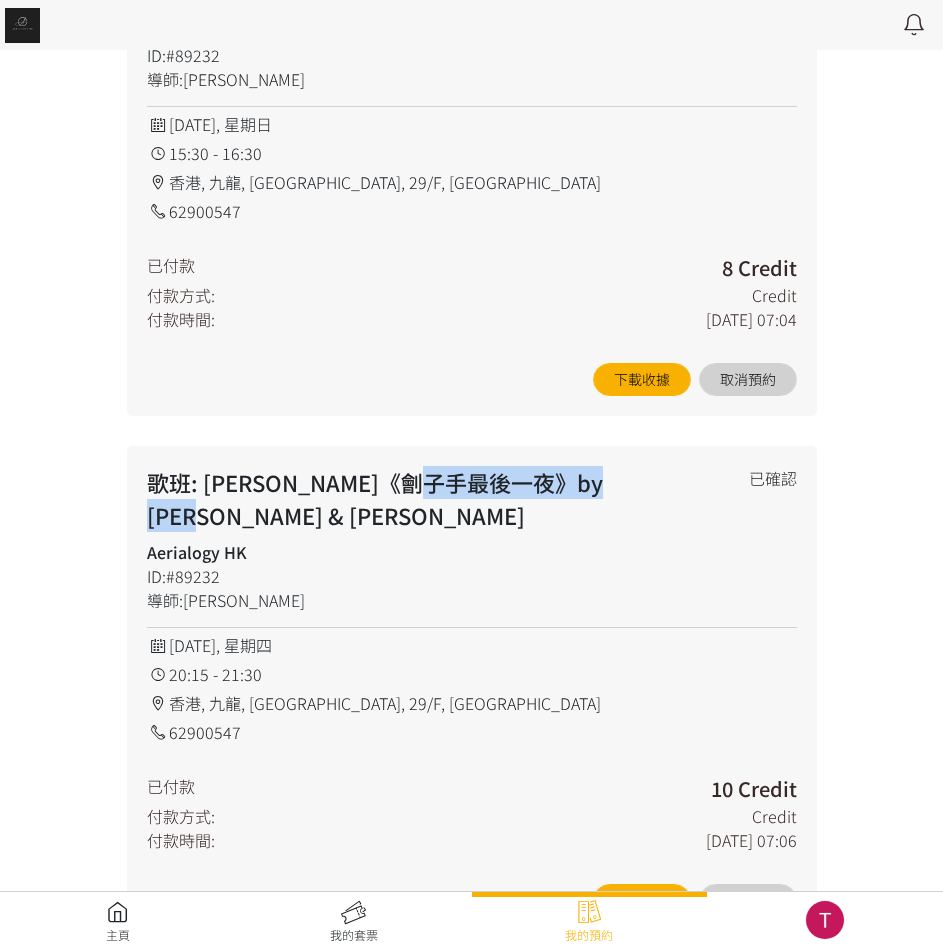 drag, startPoint x: 498, startPoint y: 448, endPoint x: 680, endPoint y: 437, distance: 182.3321 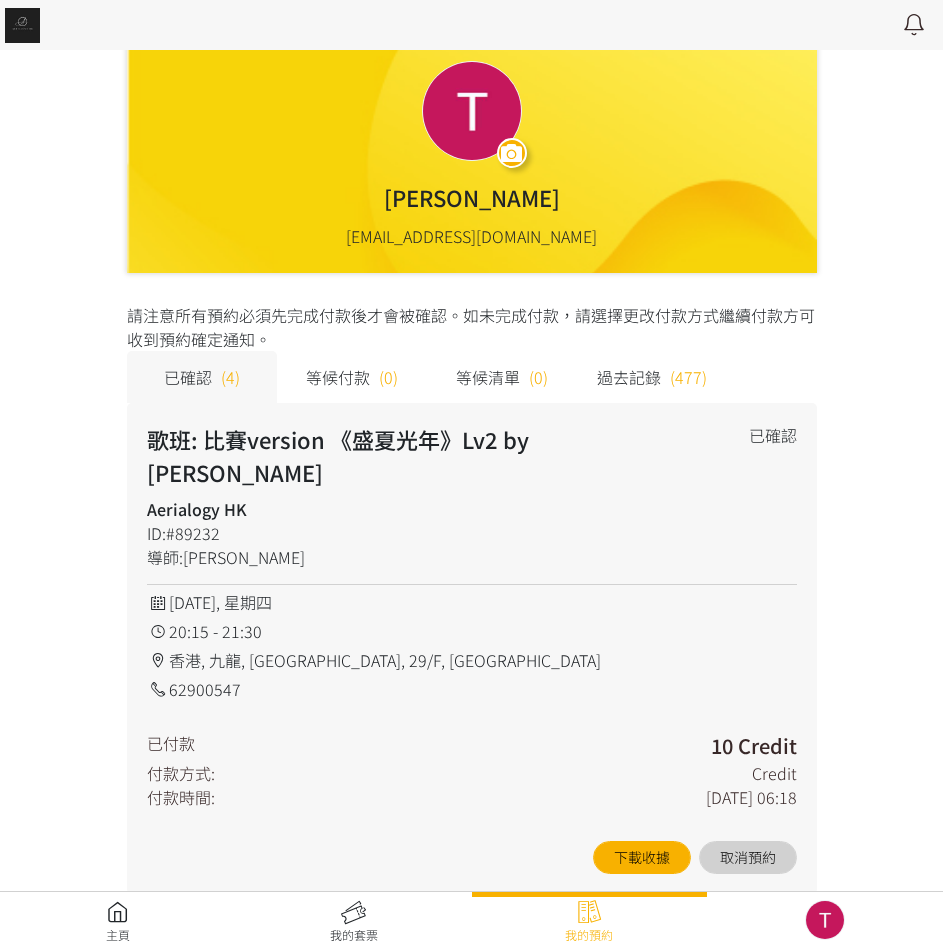 scroll, scrollTop: 0, scrollLeft: 0, axis: both 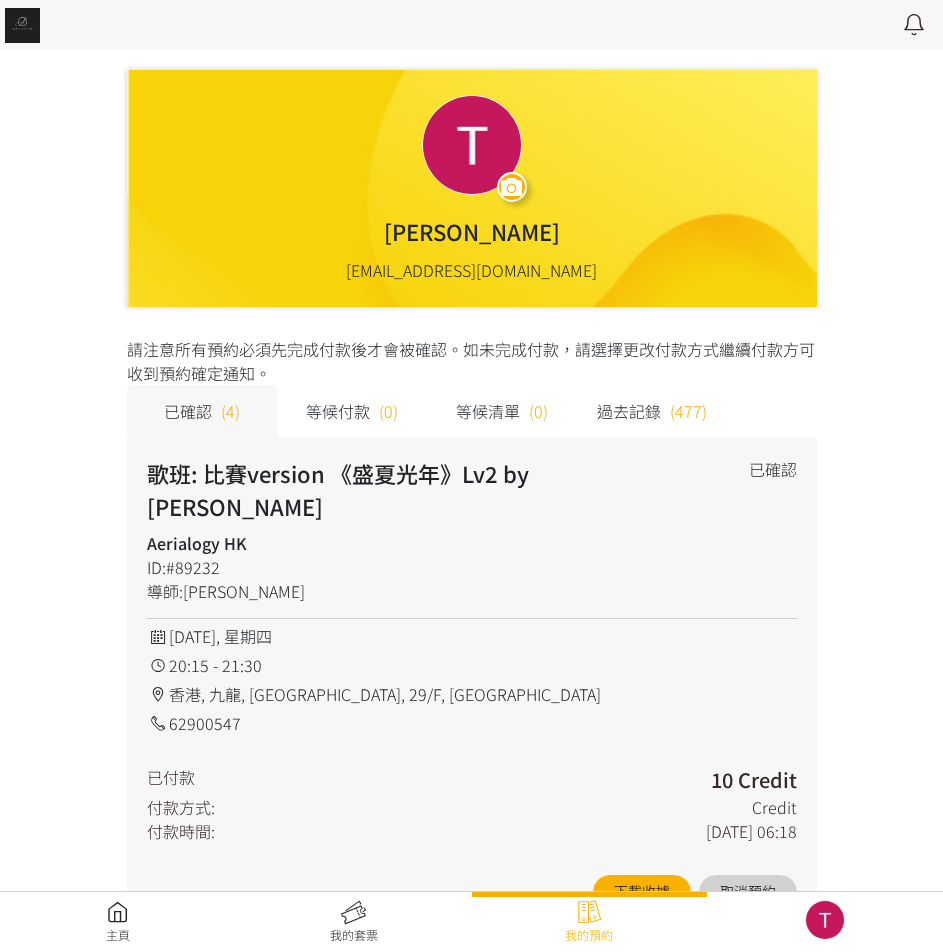 click at bounding box center [22, 25] 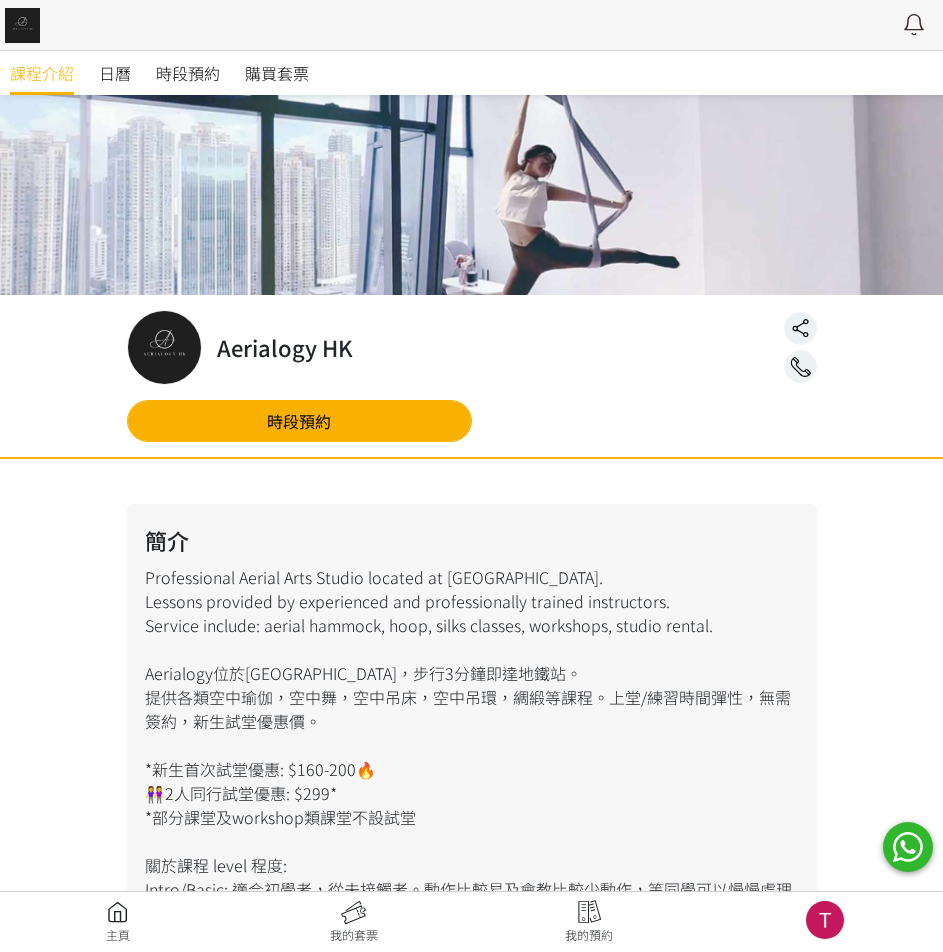scroll, scrollTop: 0, scrollLeft: 0, axis: both 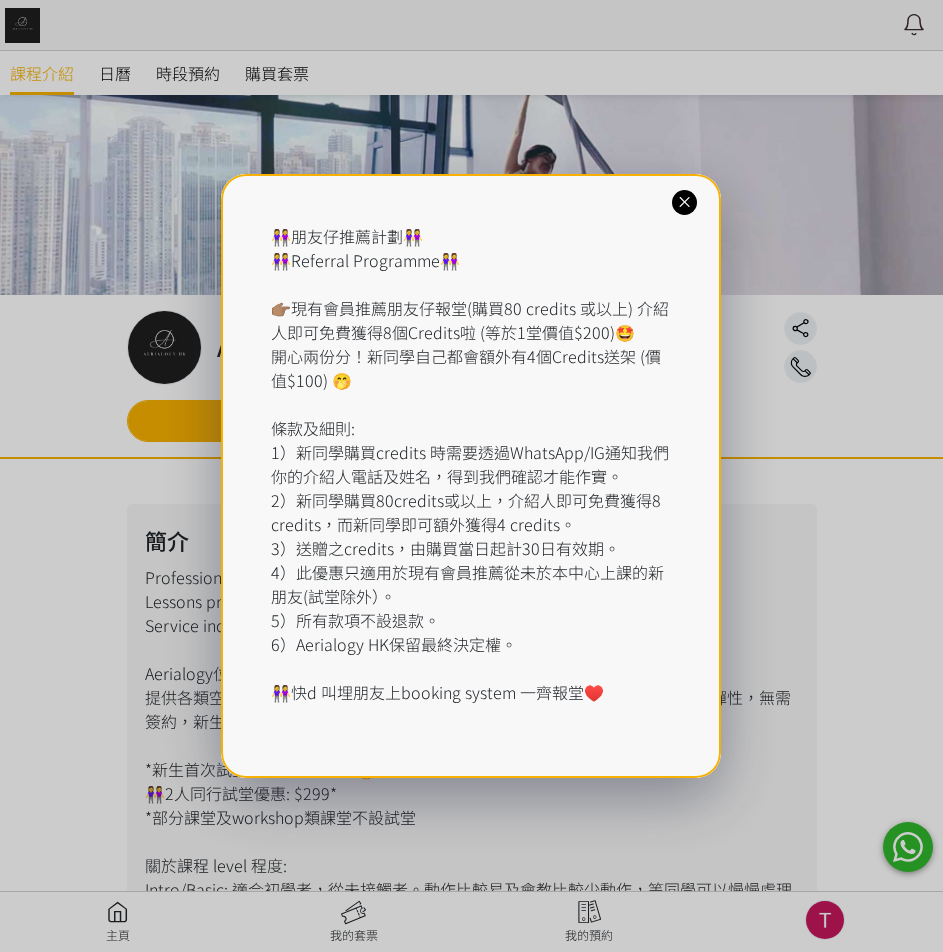 click at bounding box center [684, 202] 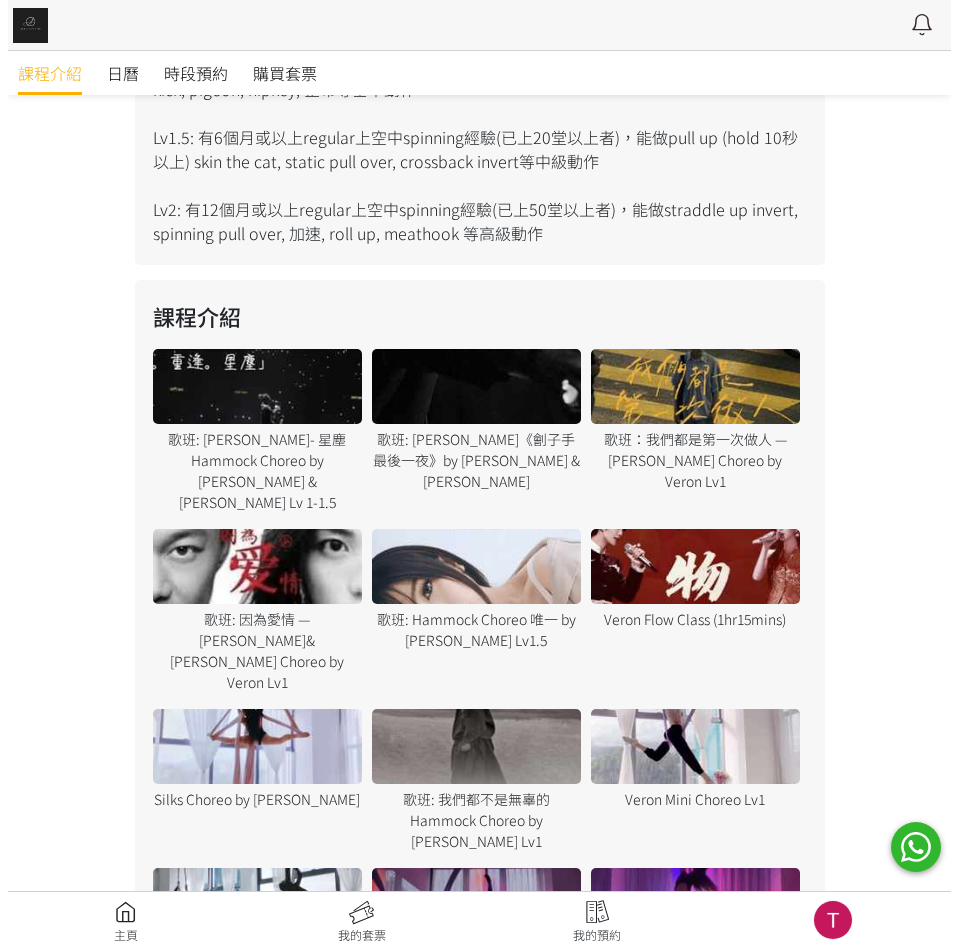 scroll, scrollTop: 900, scrollLeft: 0, axis: vertical 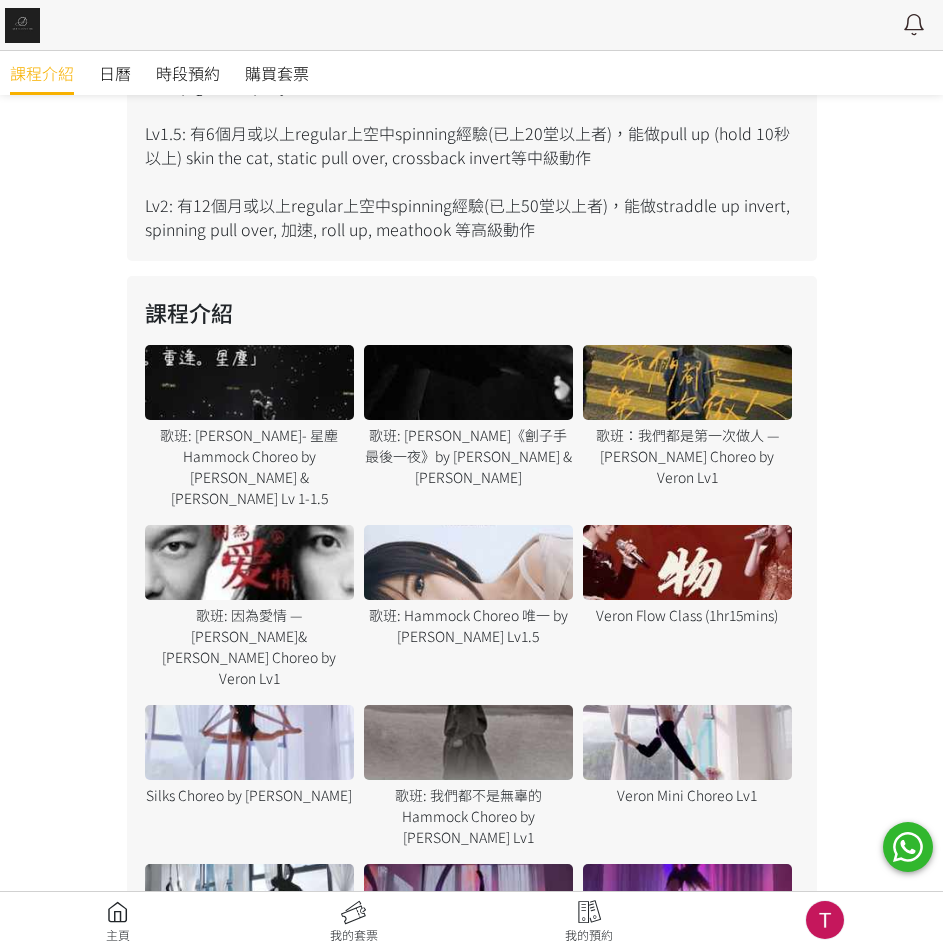 click at bounding box center (468, 382) 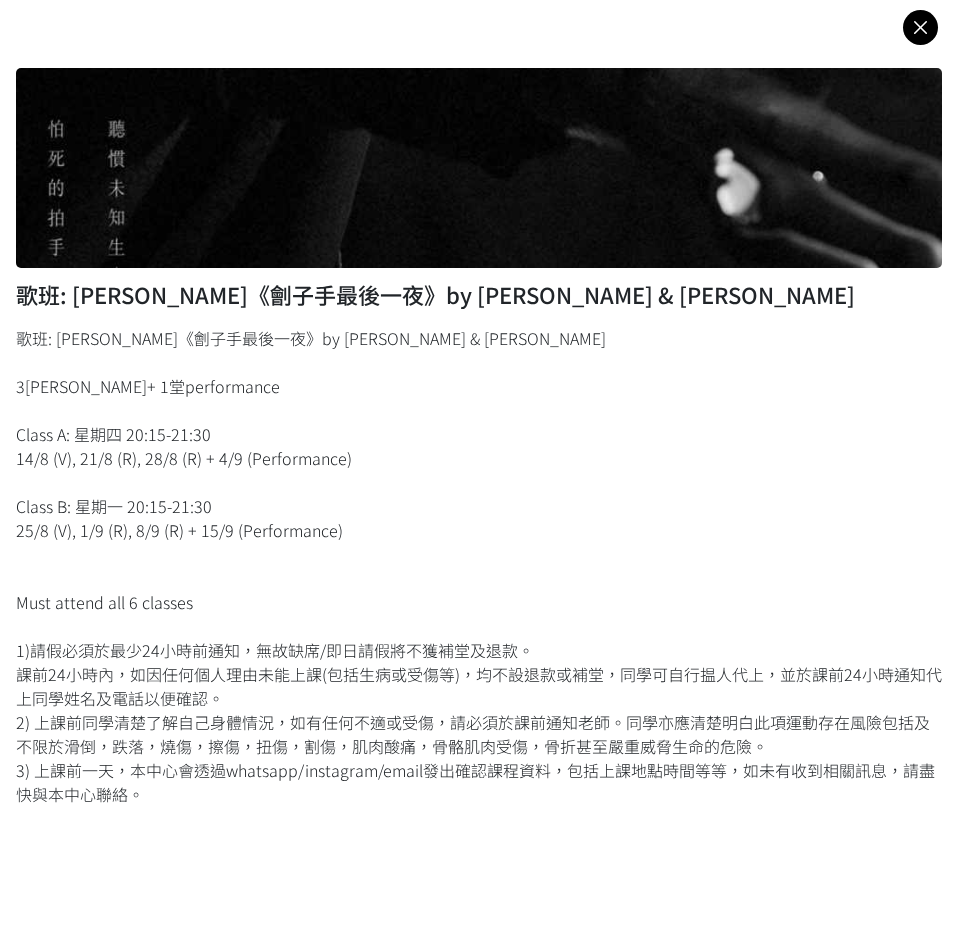 drag, startPoint x: 209, startPoint y: 798, endPoint x: 18, endPoint y: 342, distance: 494.38547 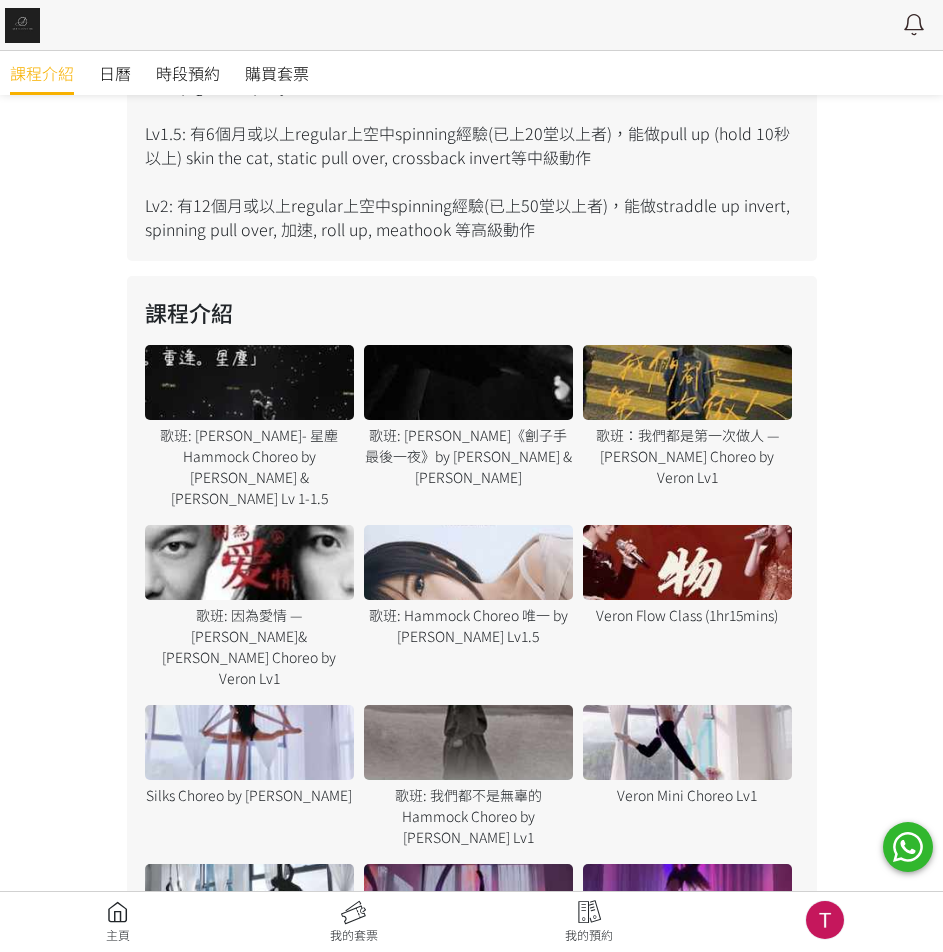 click on "歌班: 周國賢 - 星塵 Hammock Choreo by Rachel & Veron Lv 1-1.5" at bounding box center (249, 467) 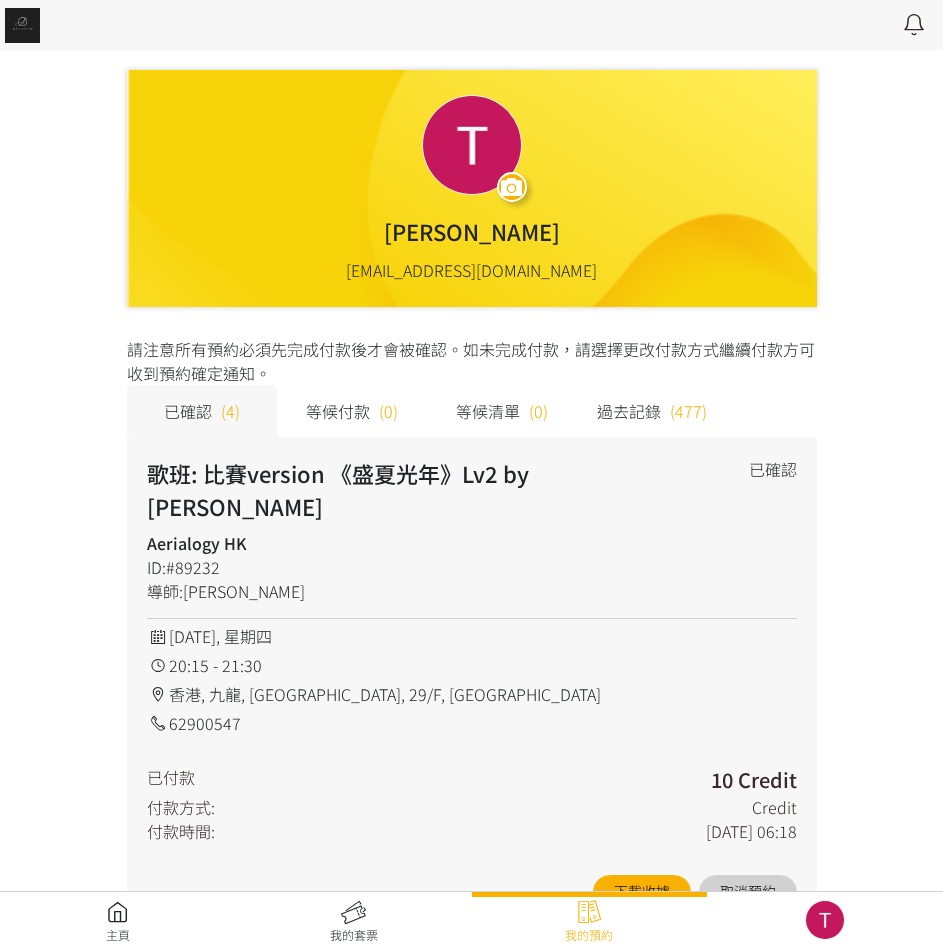 scroll, scrollTop: 0, scrollLeft: 0, axis: both 